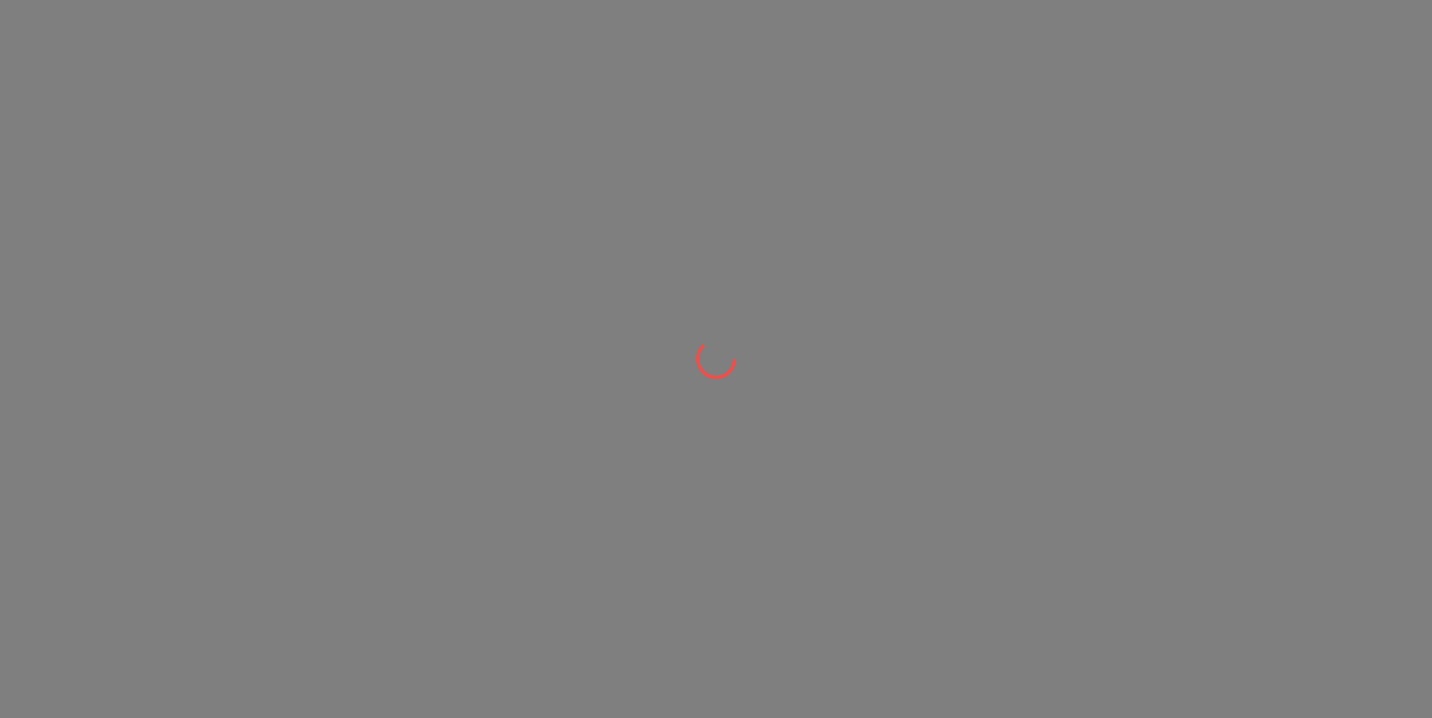 scroll, scrollTop: 0, scrollLeft: 0, axis: both 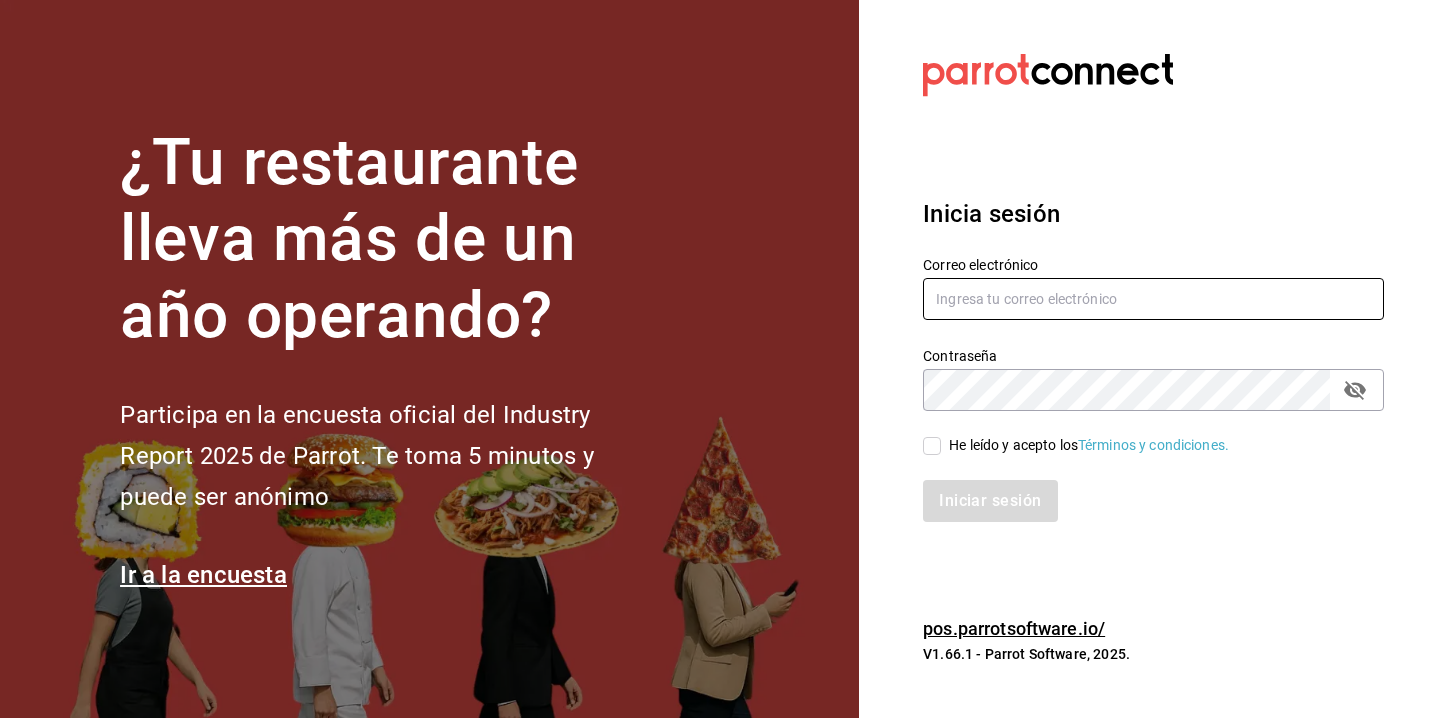type on "[EMAIL]" 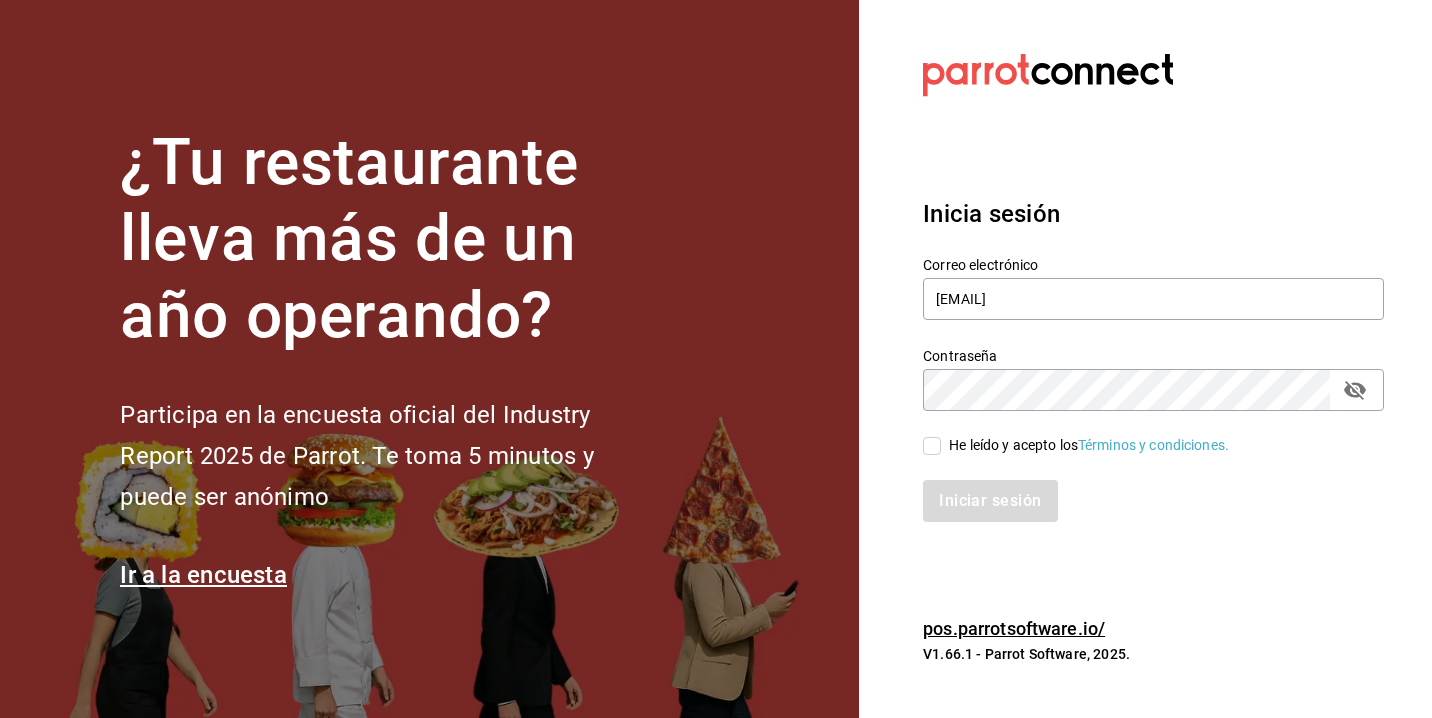 click on "He leído y acepto los  Términos y condiciones." at bounding box center [932, 446] 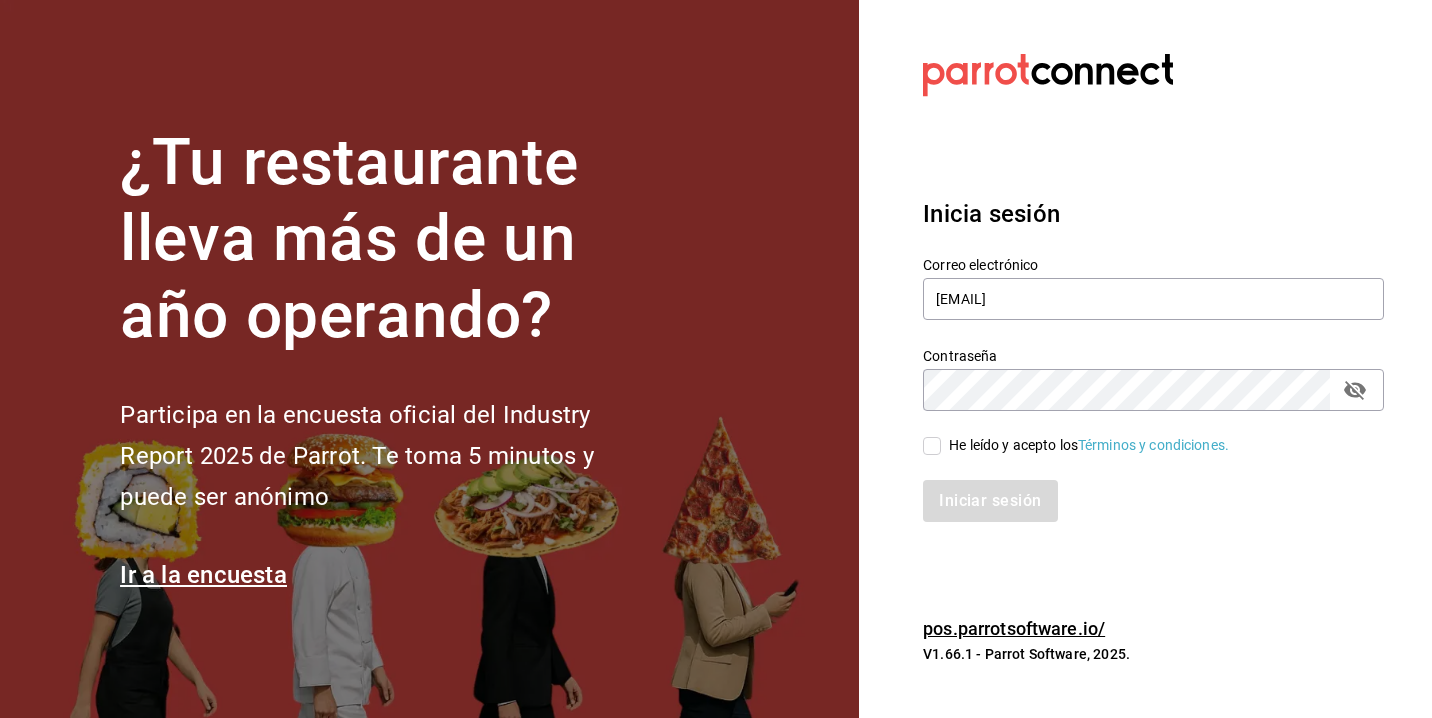 checkbox on "true" 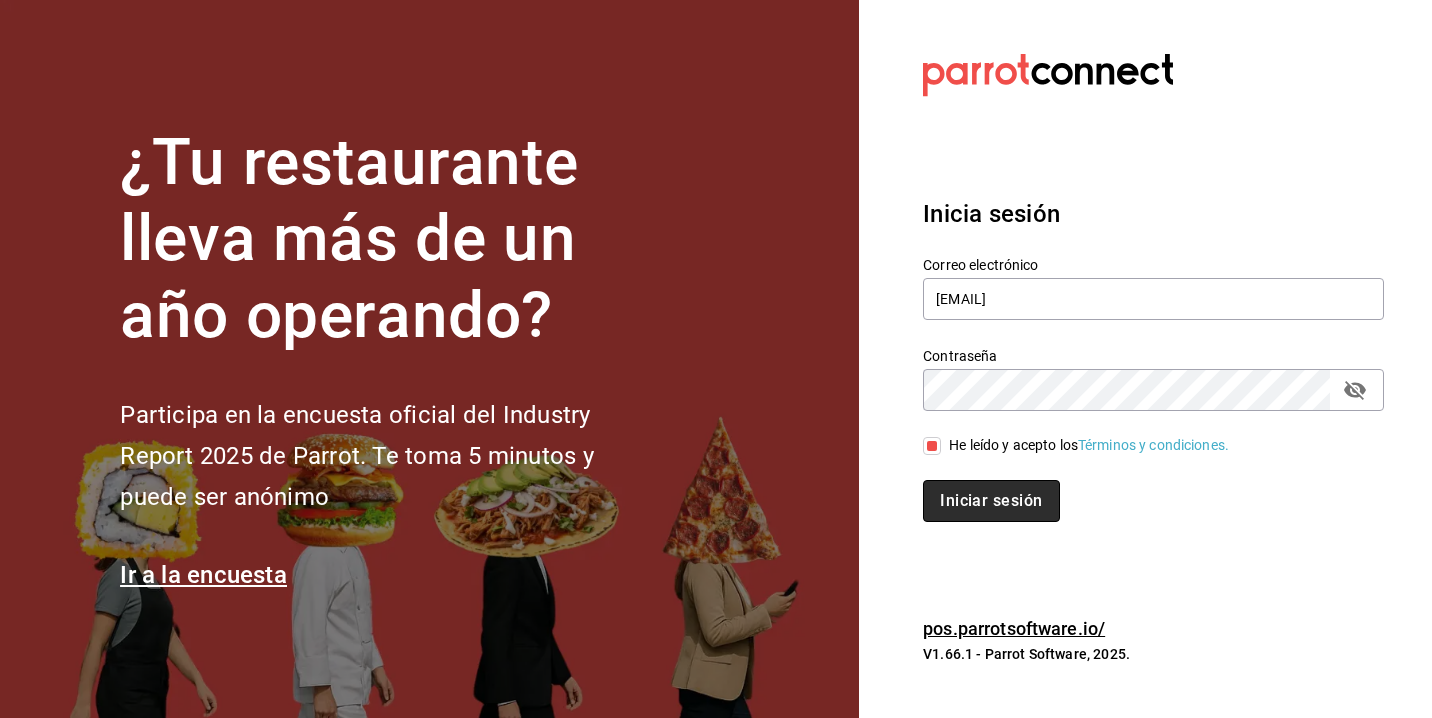 click on "Iniciar sesión" at bounding box center (991, 501) 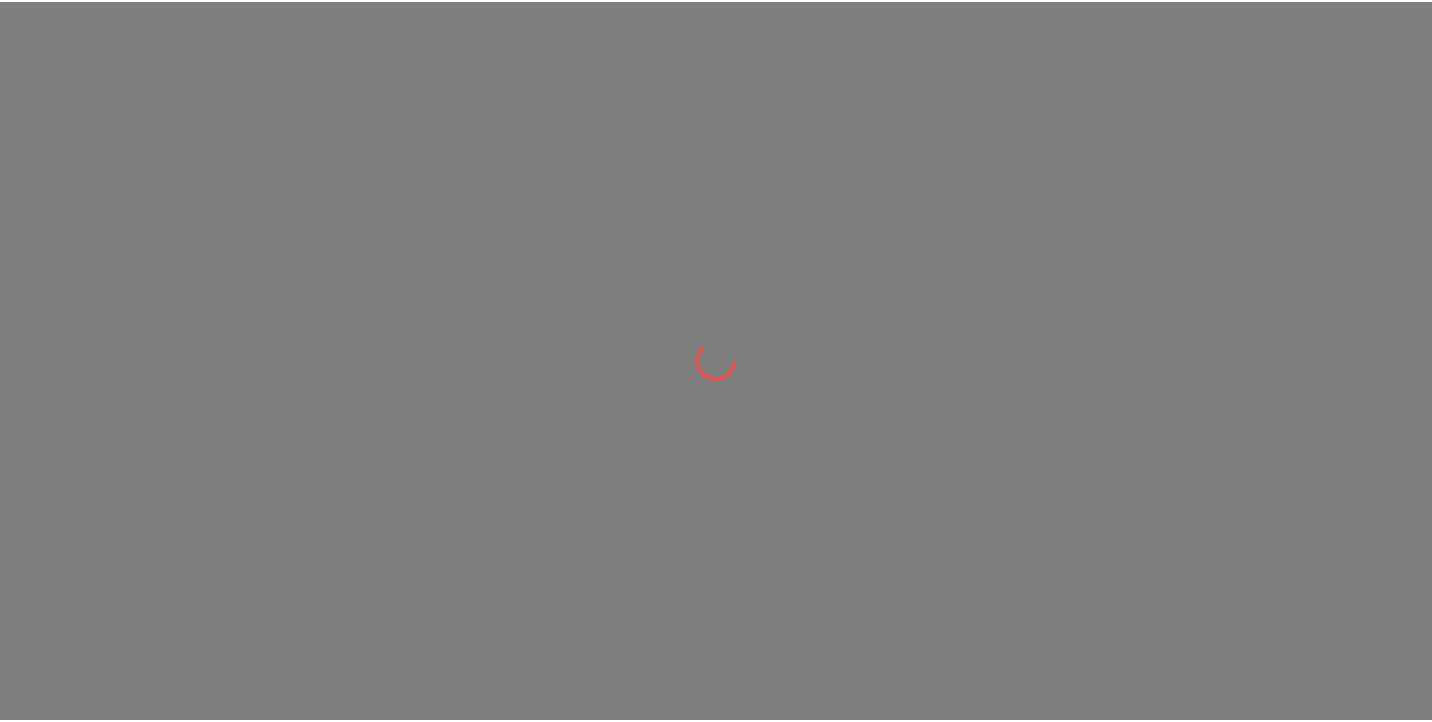 scroll, scrollTop: 0, scrollLeft: 0, axis: both 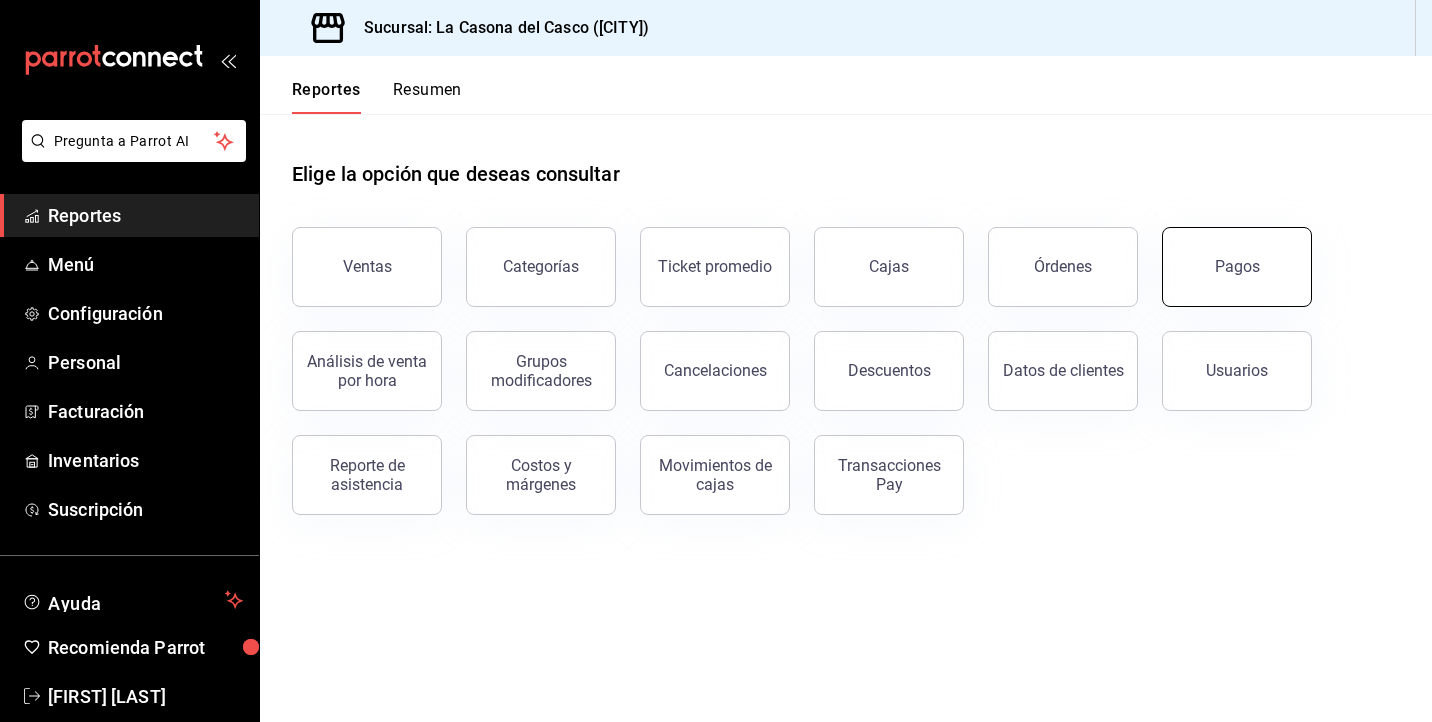 click on "Pagos" at bounding box center (1237, 266) 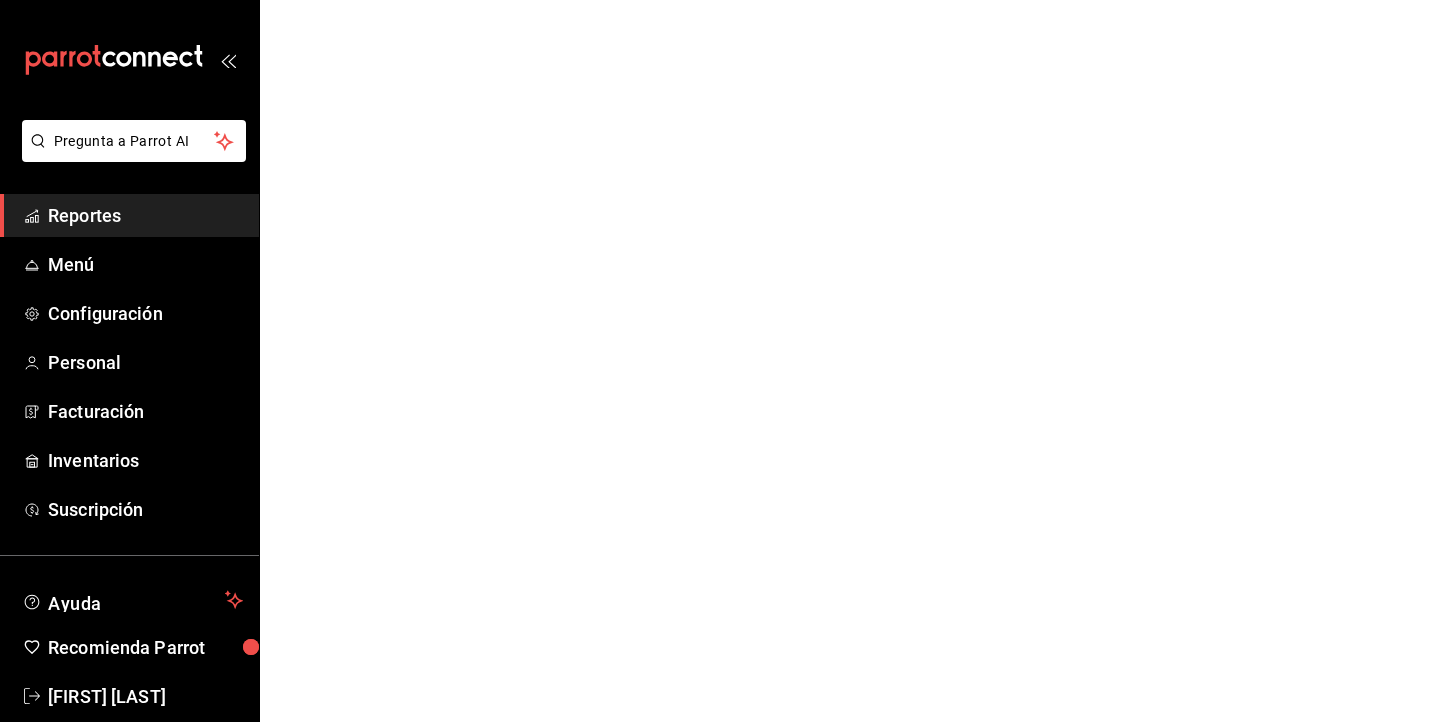 click on "Pregunta a Parrot AI Reportes   Menú   Configuración   Personal   Facturación   Inventarios   Suscripción   Ayuda Recomienda Parrot   [FIRST] [LAST]   Sugerir nueva función   Pregunta a Parrot AI Reportes   Menú   Configuración   Personal   Facturación   Inventarios   Suscripción   Ayuda Recomienda Parrot   [FIRST] [LAST]   Sugerir nueva función   GANA 1 MES GRATIS EN TU SUSCRIPCIÓN AQUÍ ¿Recuerdas cómo empezó tu restaurante?
Hoy puedes ayudar a un colega a tener el mismo cambio que tú viviste.
Recomienda Parrot directamente desde tu Portal Administrador.
Es fácil y rápido.
🎁 Por cada restaurante que se una, ganas 1 mes gratis. Ver video tutorial Ir a video Visitar centro de ayuda ([PHONE]) soporte@example.com Visitar centro de ayuda ([PHONE]) soporte@example.com" at bounding box center [716, 0] 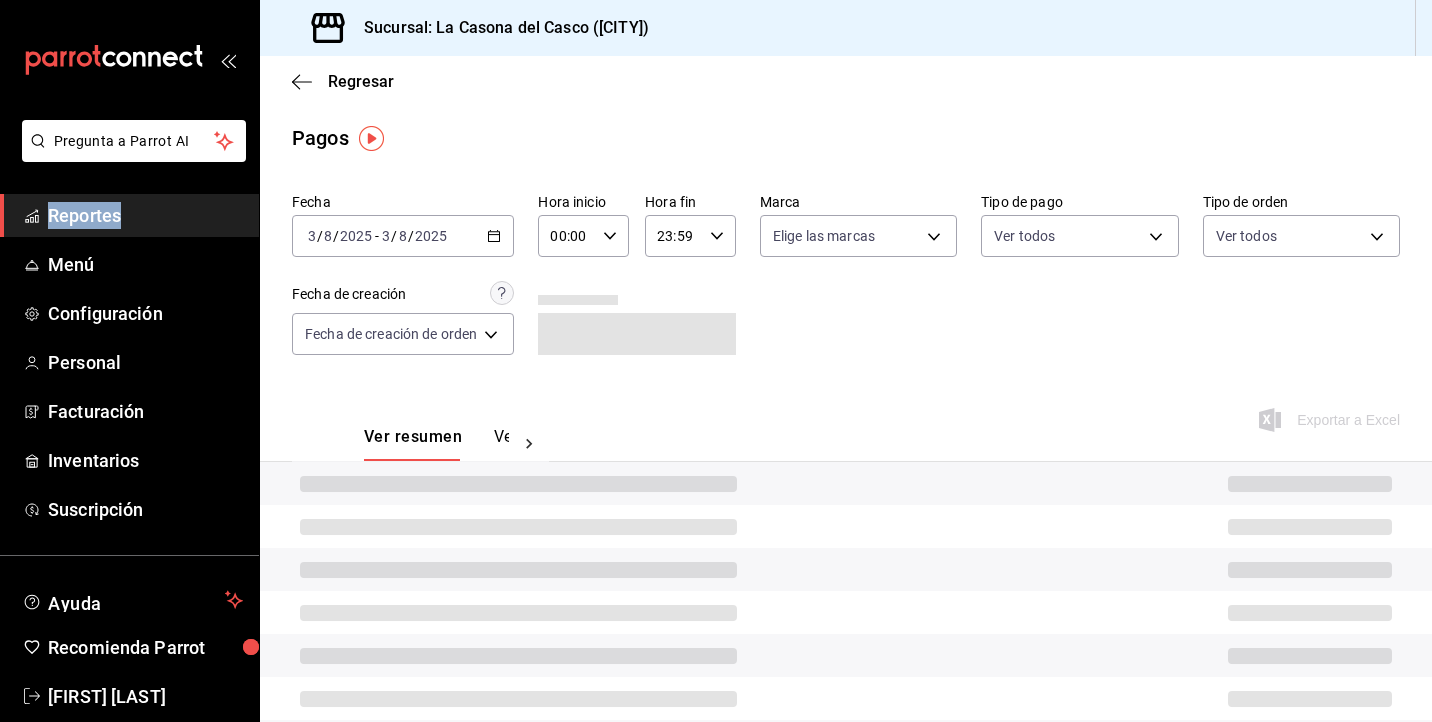 click on "2025" at bounding box center (431, 236) 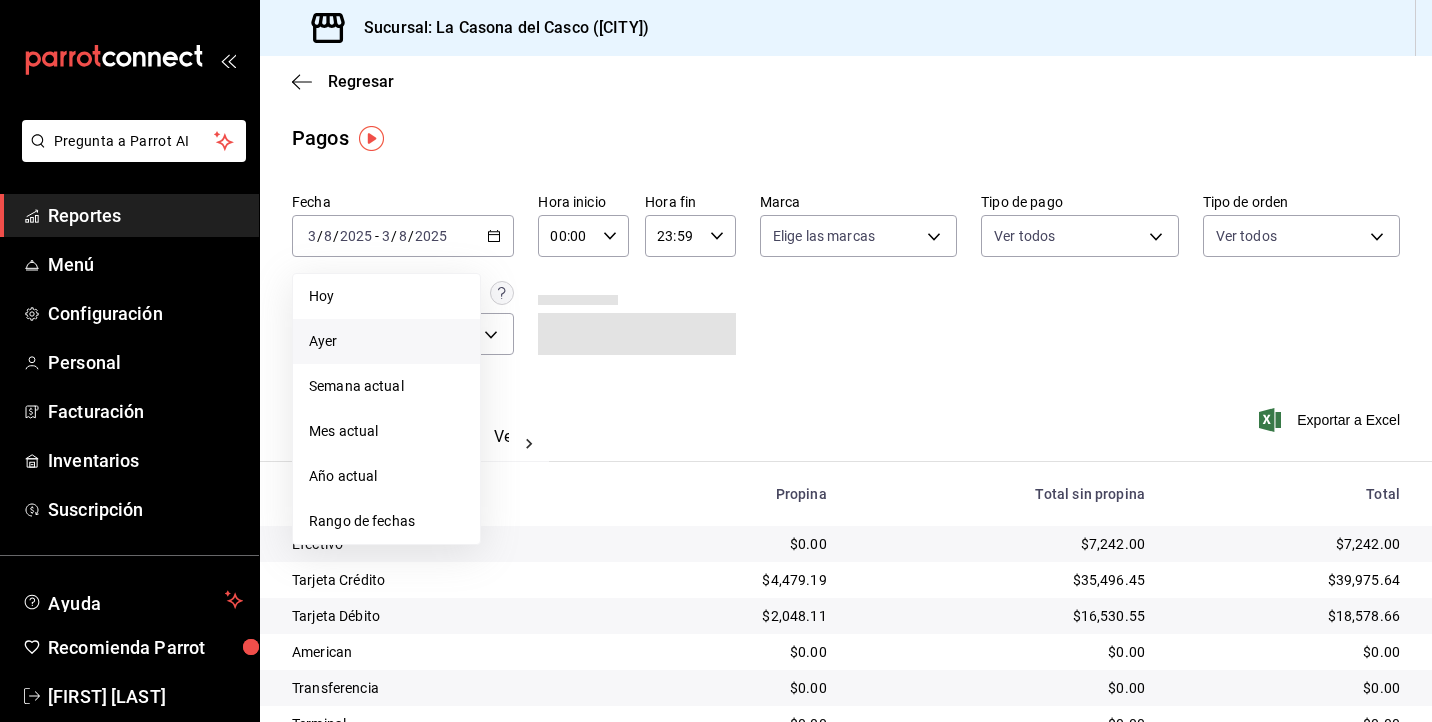 click on "Ayer" at bounding box center (386, 341) 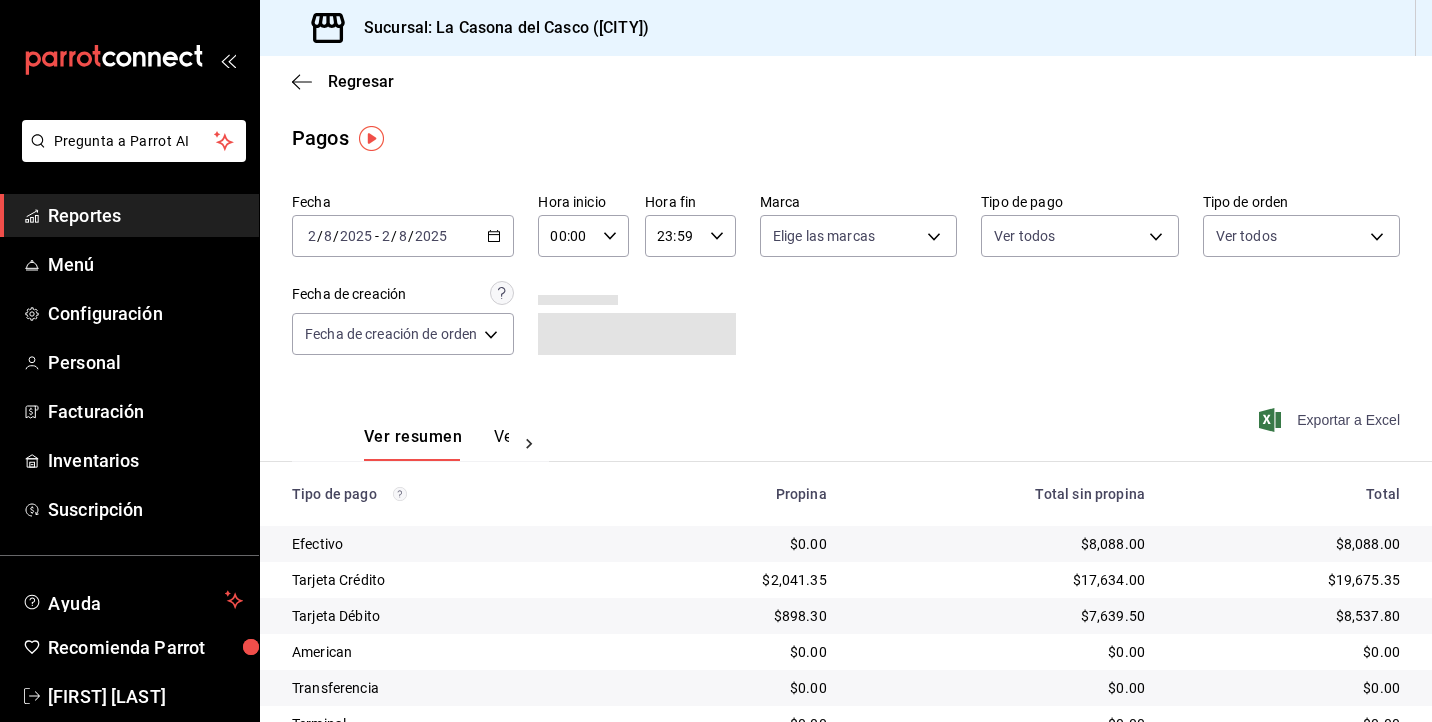 click on "Exportar a Excel" at bounding box center [1331, 420] 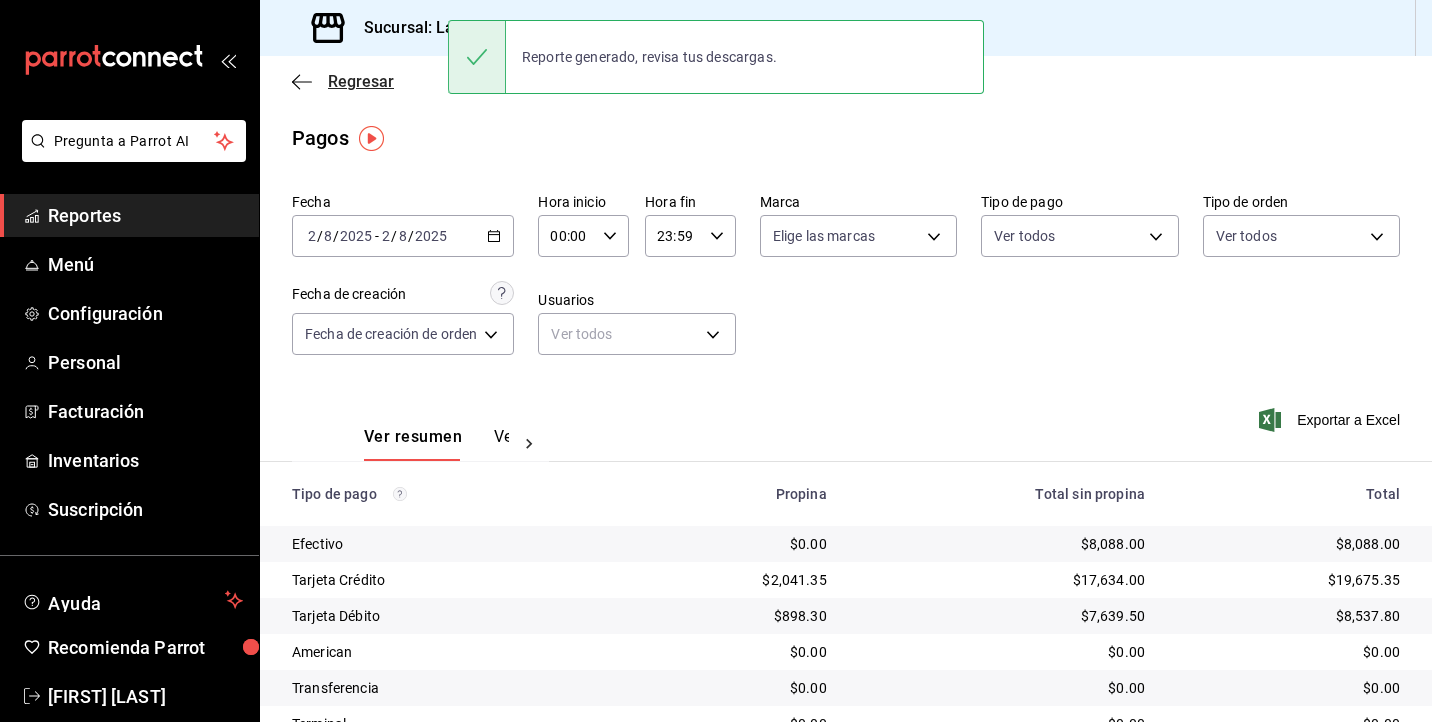 click 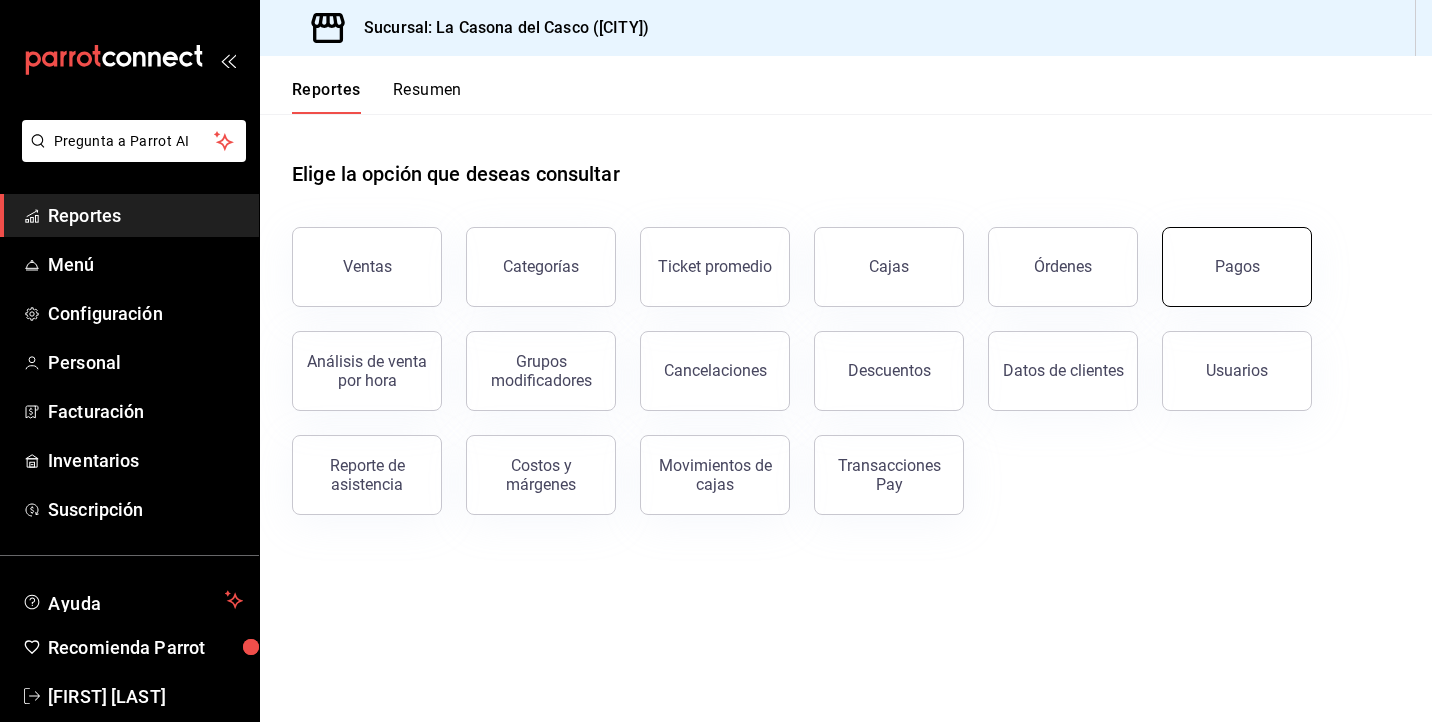 click on "Pagos" at bounding box center [1237, 267] 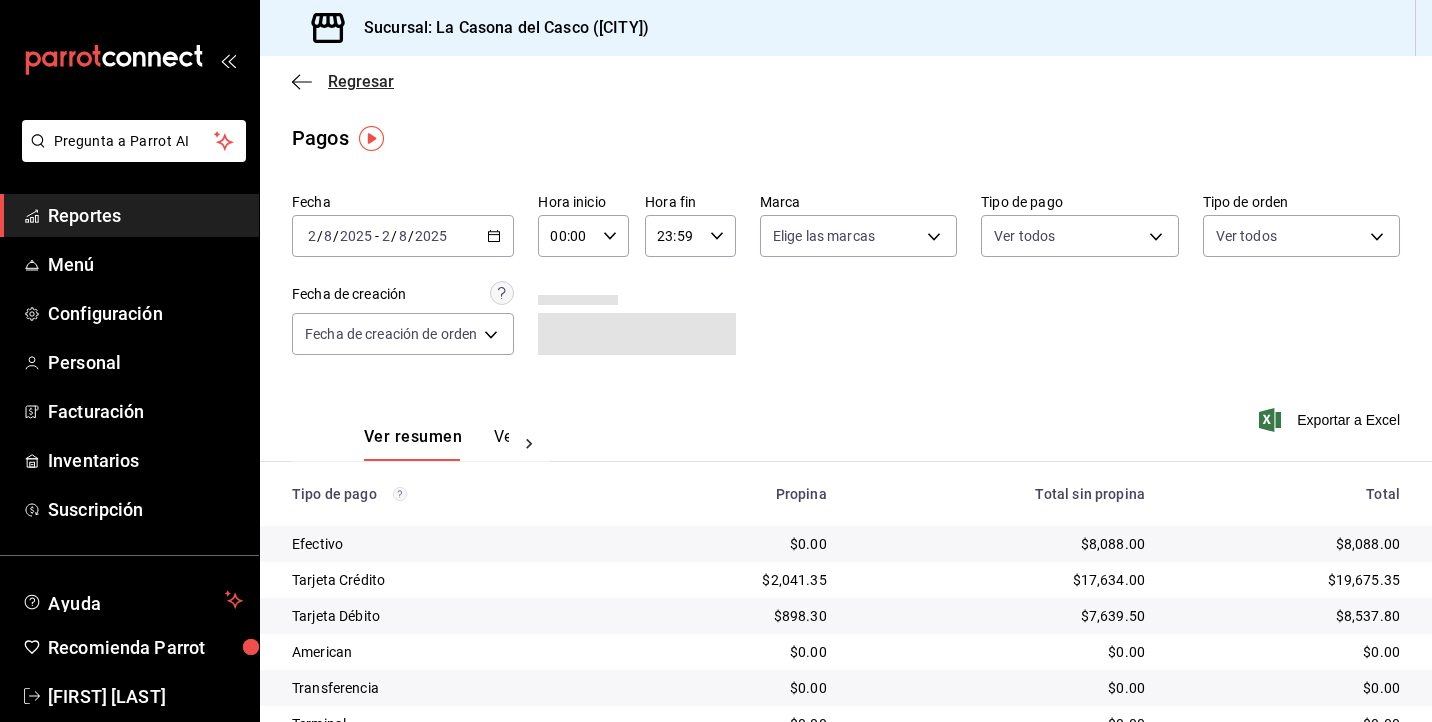 click 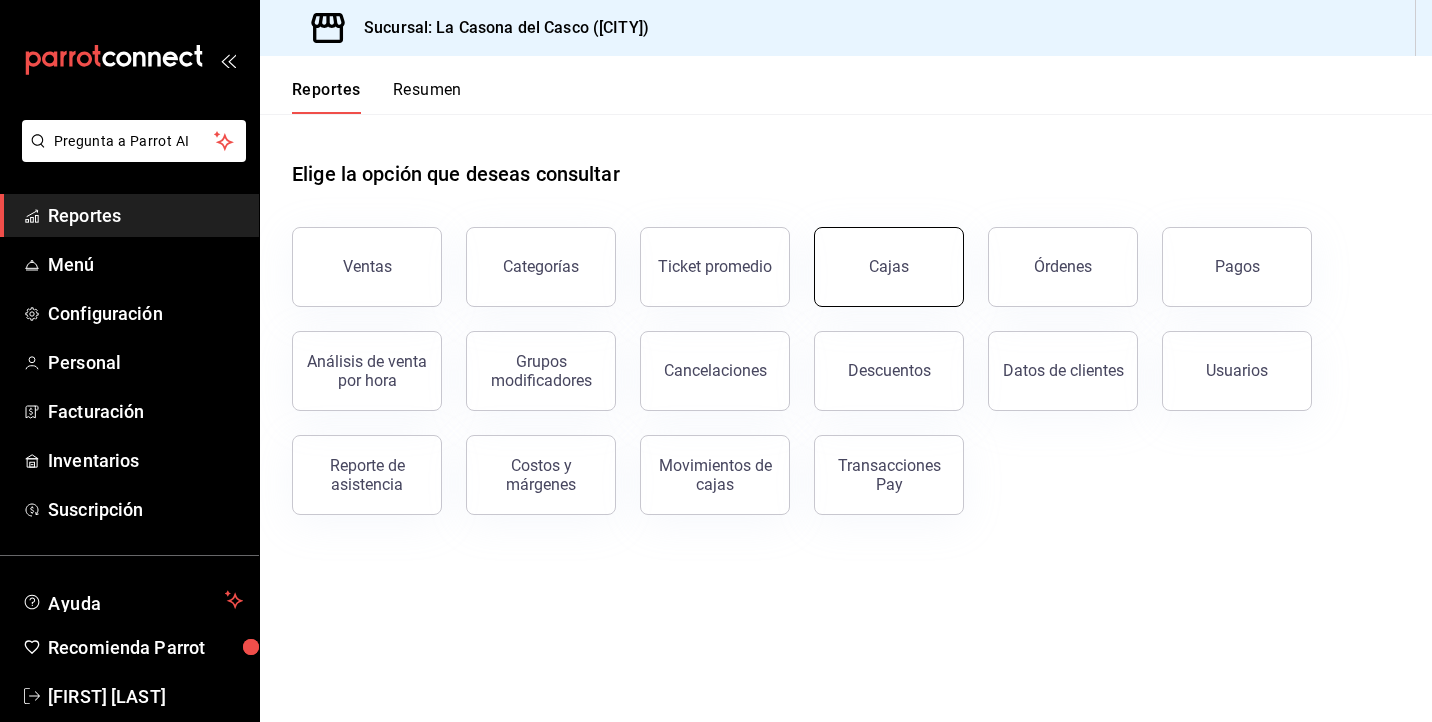 click on "Cajas" at bounding box center [889, 267] 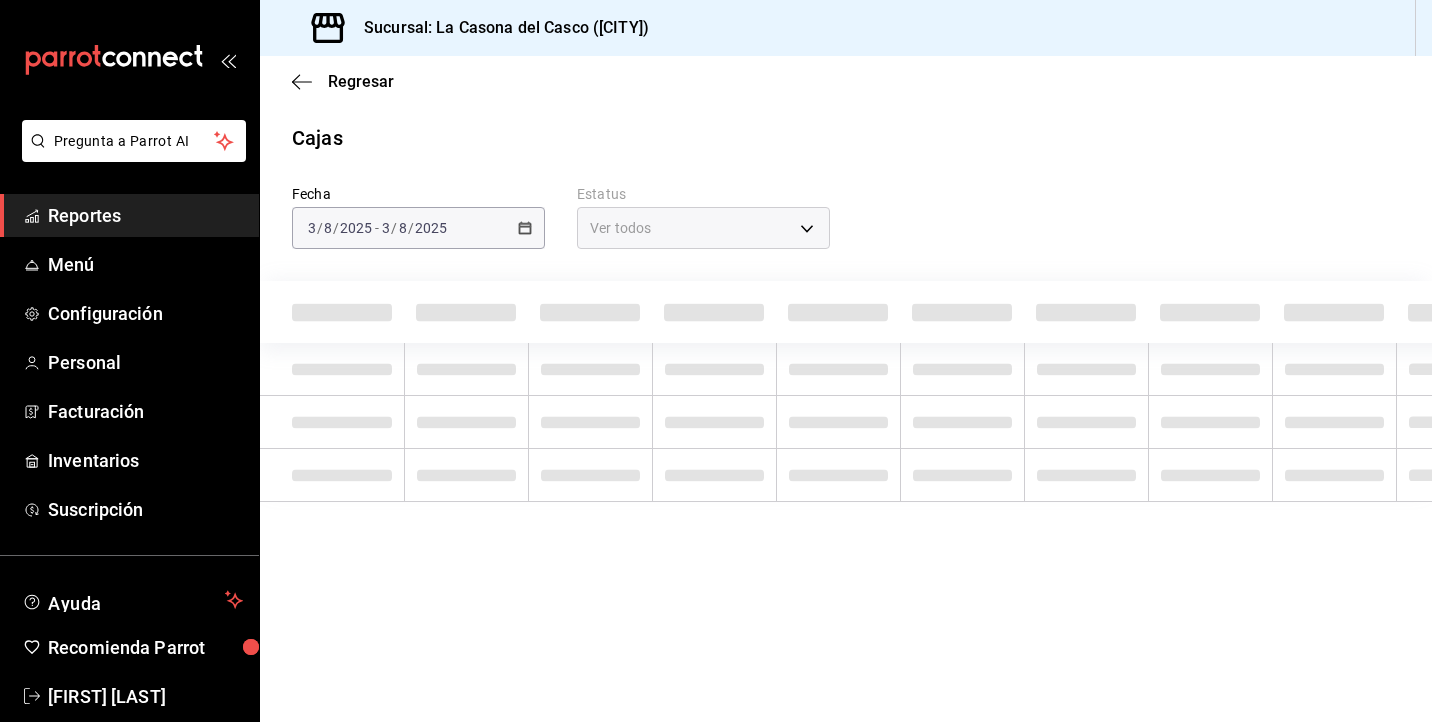 click on "/" at bounding box center (394, 228) 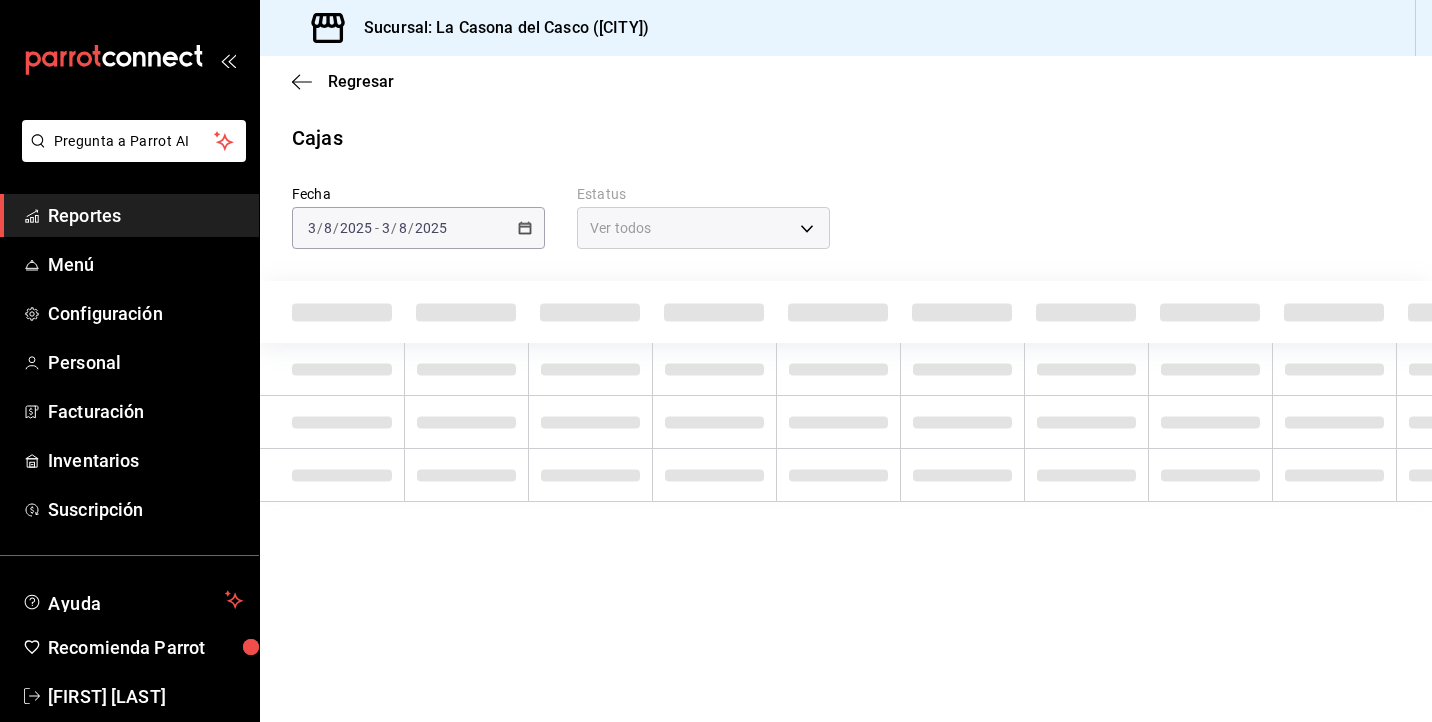 click on "-" at bounding box center [377, 228] 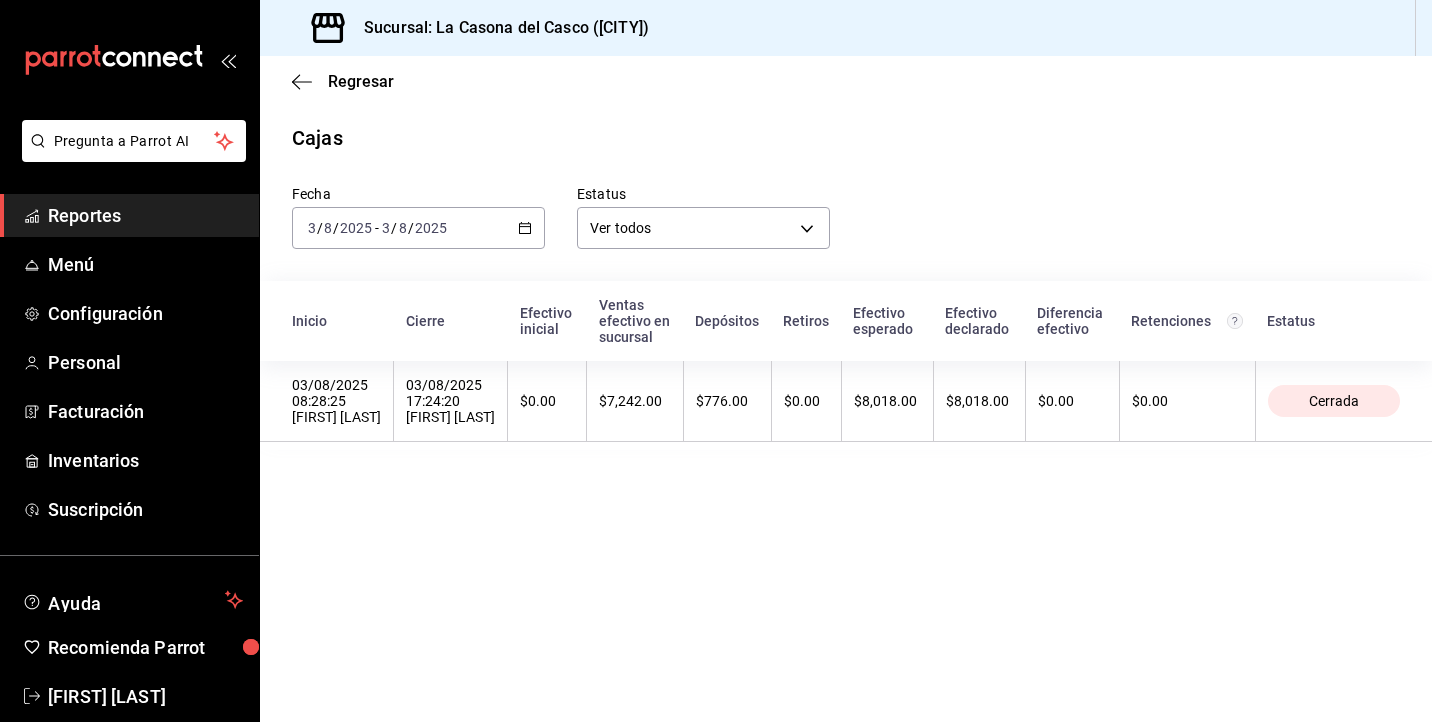 click on "-" at bounding box center [377, 228] 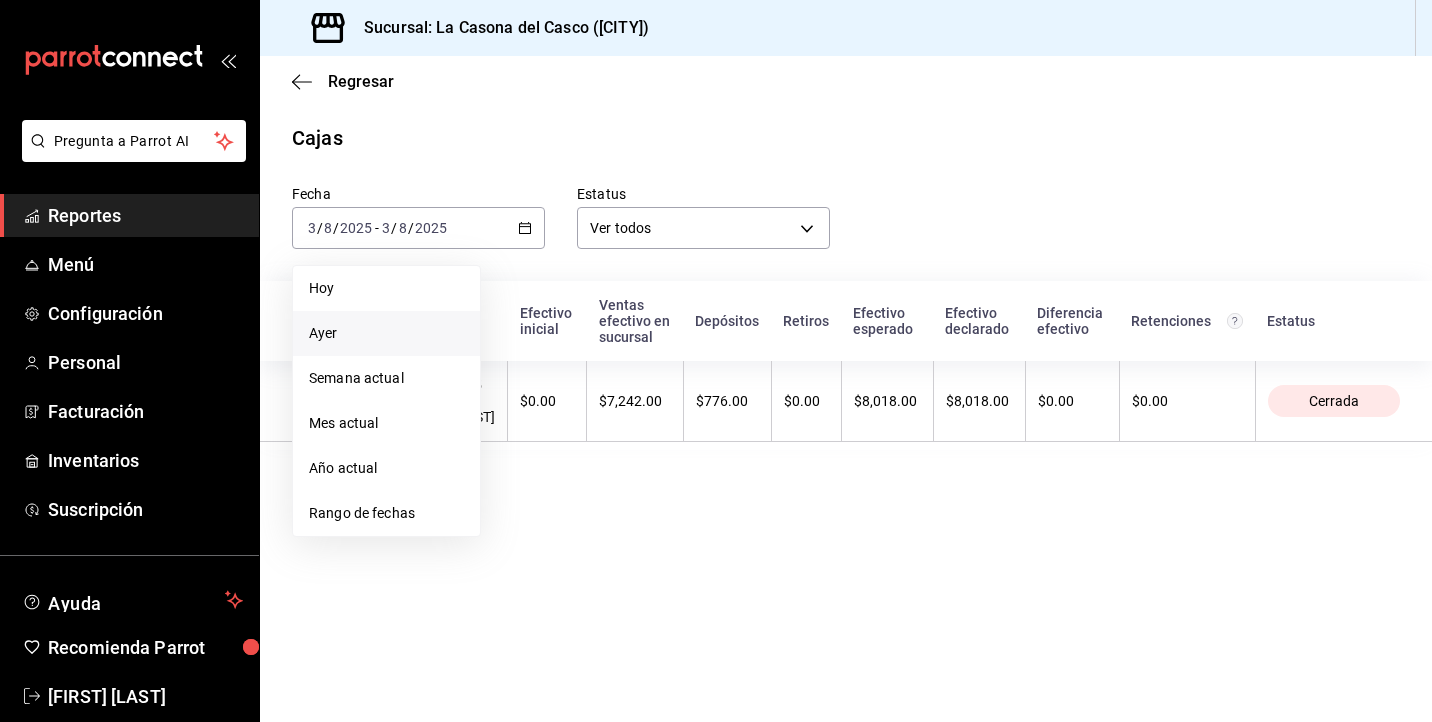 click on "Ayer" at bounding box center (386, 333) 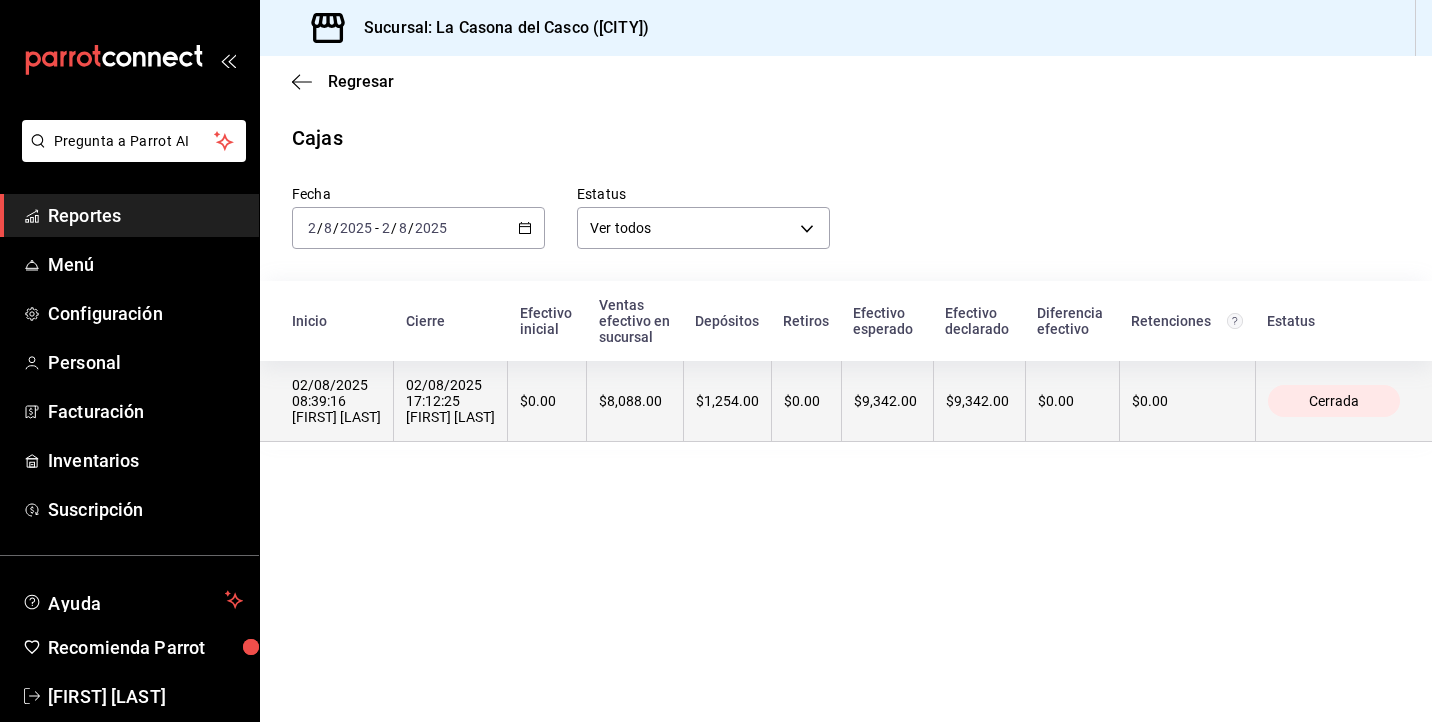 click on "$9,342.00" at bounding box center [887, 401] 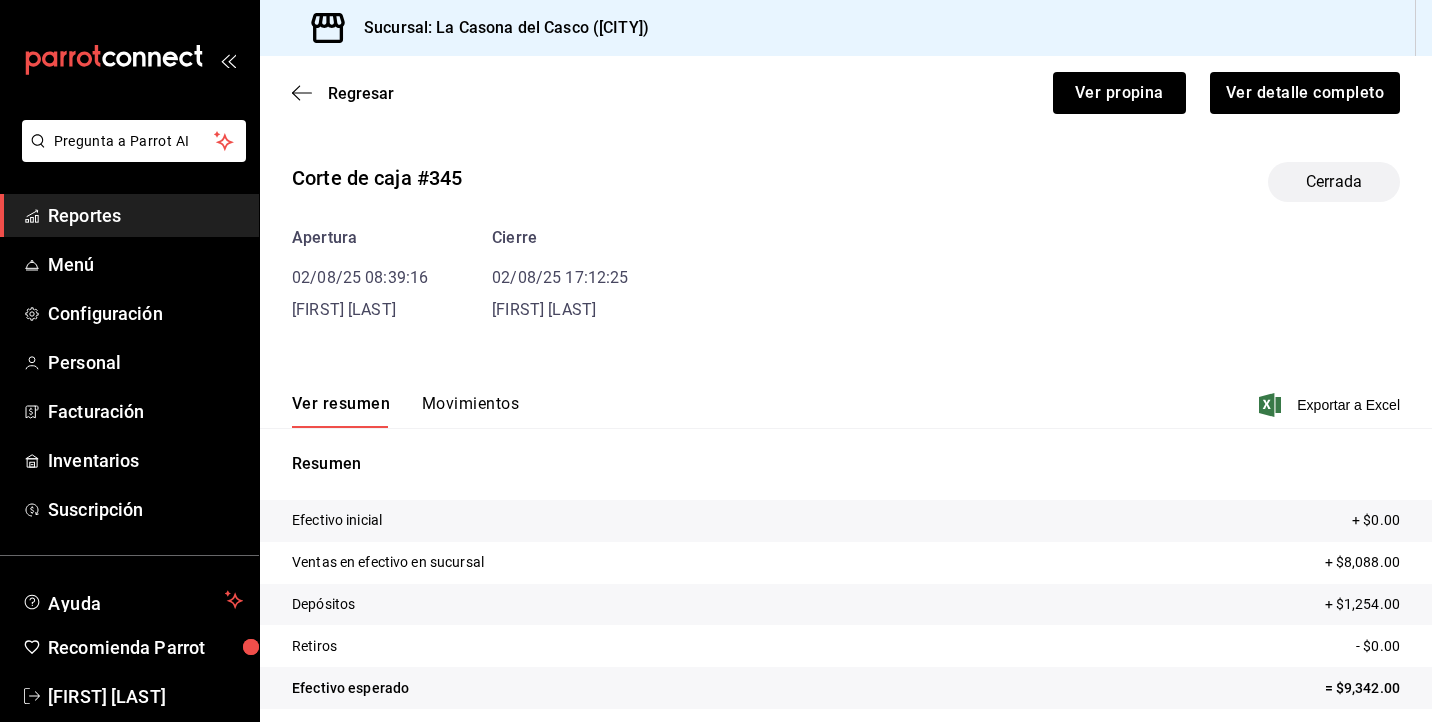 click on "Corte de caja  #345 Cerrada Apertura 02/08/25 08:39:16 DIEGO TORRESCANO Cierre 02/08/25 17:12:25 DIEGO TORRESCANO Ver resumen Movimientos Exportar a Excel Resumen Efectivo inicial + $0.00 Ventas en efectivo en sucursal + $8,088.00 Depósitos + $1,254.00 Retiros - $0.00 Efectivo esperado = $9,342.00 Efectivo declarado al corte  $9,342.00 Diferencia  $0.00" at bounding box center (846, 481) 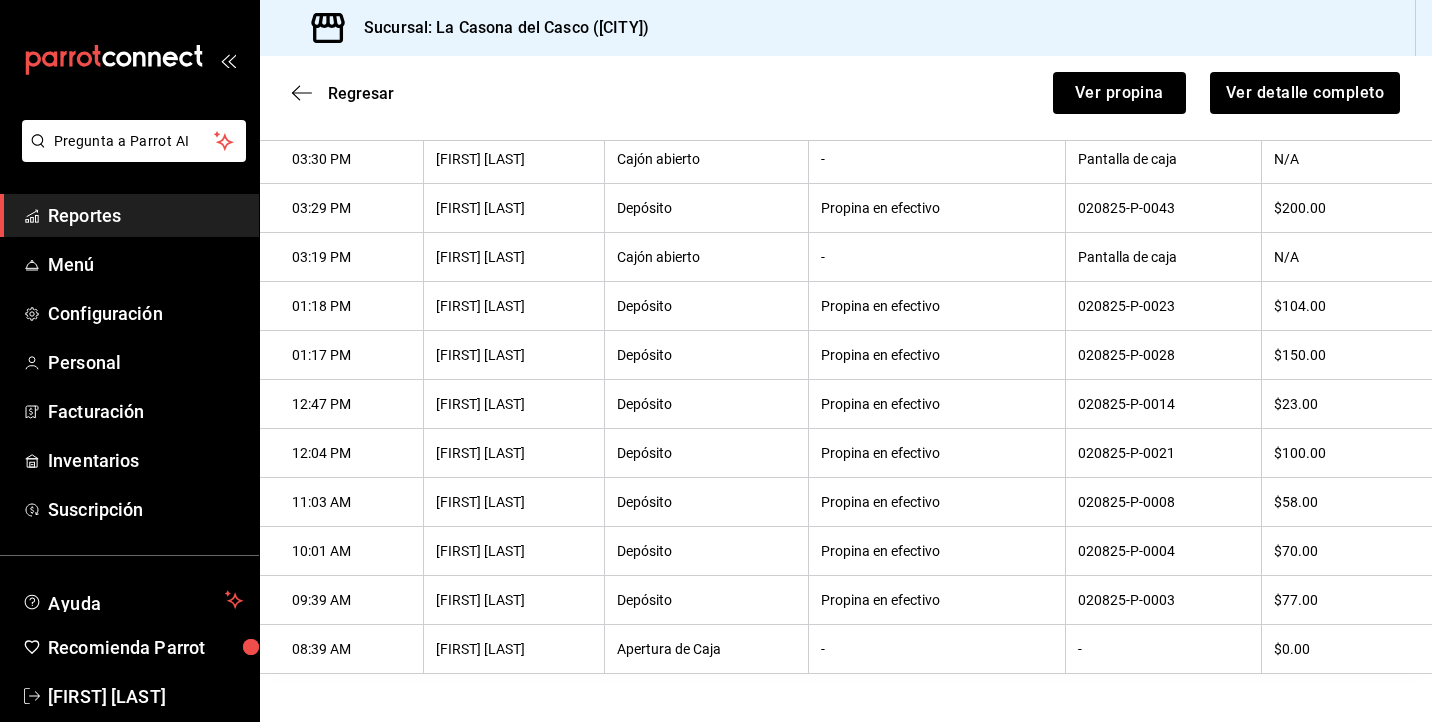 scroll, scrollTop: 735, scrollLeft: 0, axis: vertical 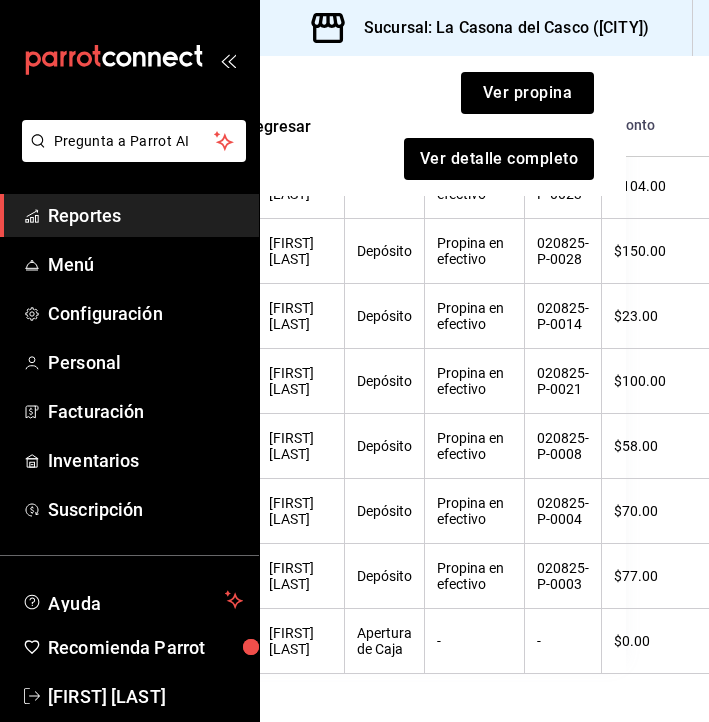 click at bounding box center [129, 60] 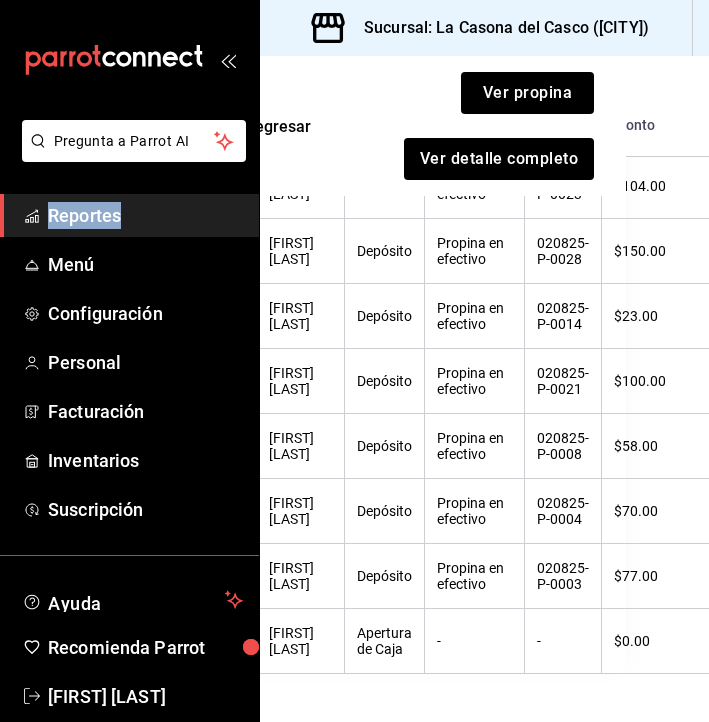click at bounding box center (129, 60) 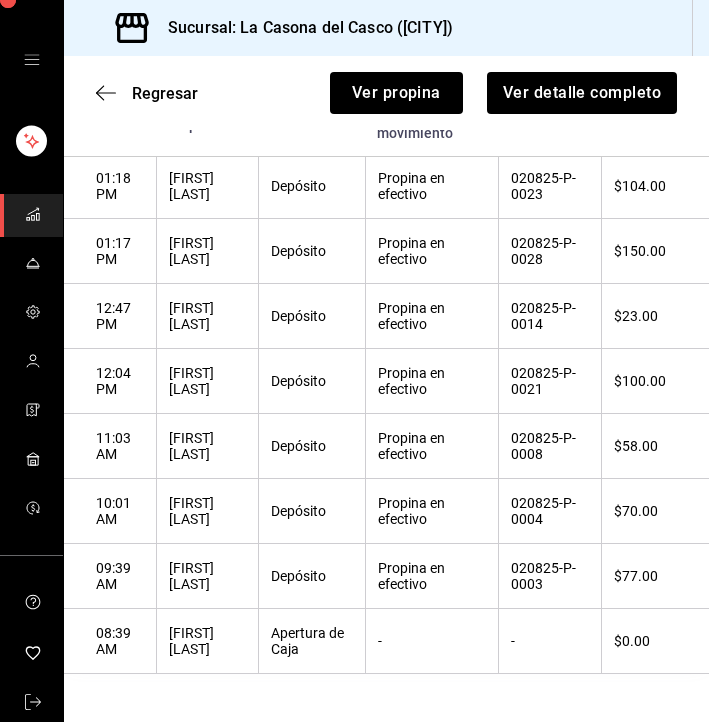 scroll, scrollTop: 1025, scrollLeft: 0, axis: vertical 